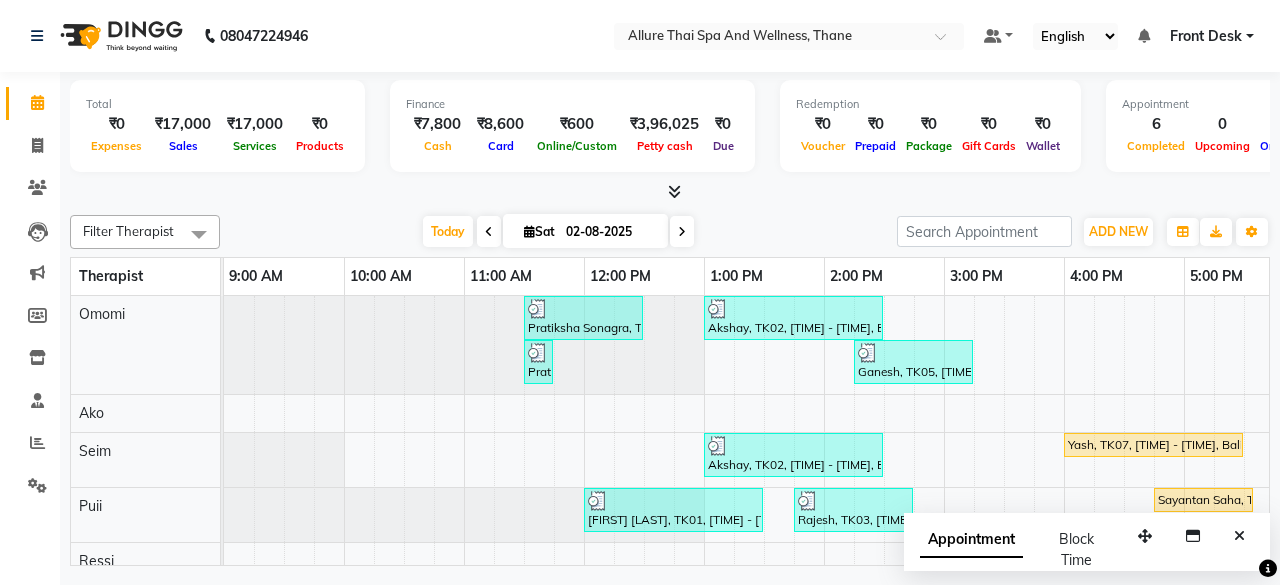 scroll, scrollTop: 0, scrollLeft: 0, axis: both 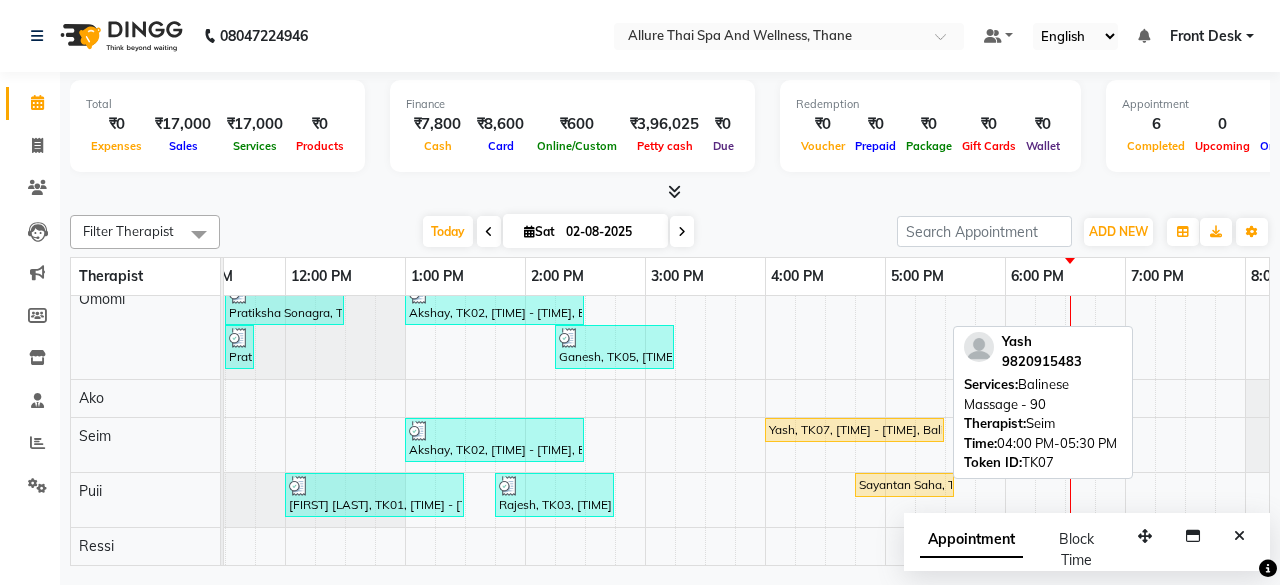 click on "Yash, TK07, [TIME] - [TIME], Balinese Massage - 90" at bounding box center [854, 430] 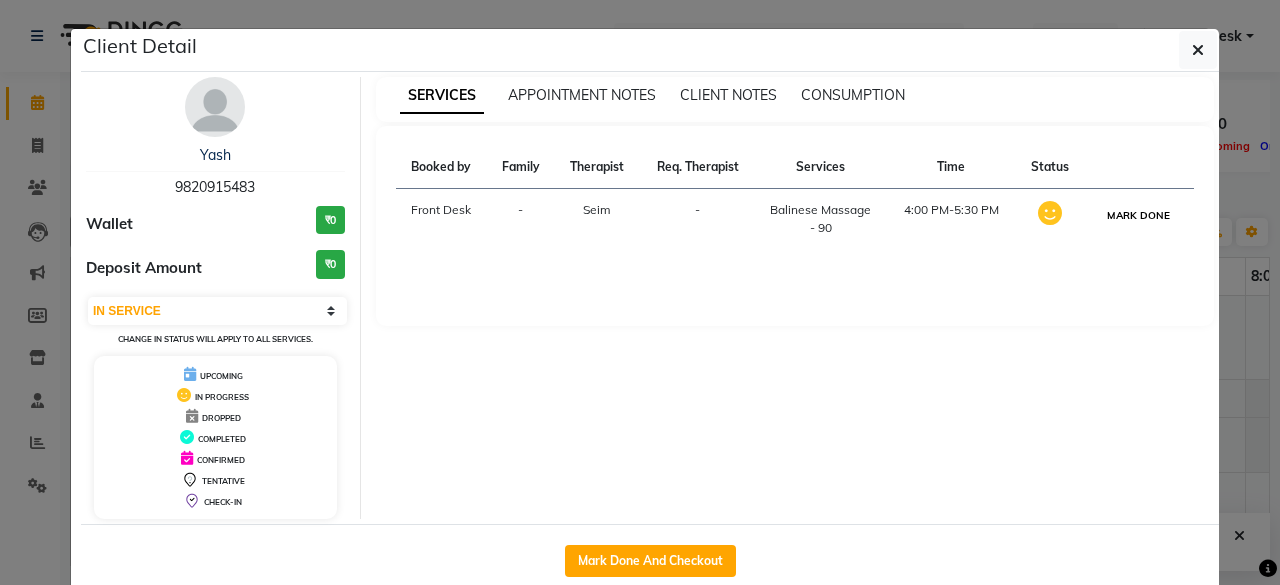 click on "MARK DONE" at bounding box center [1138, 215] 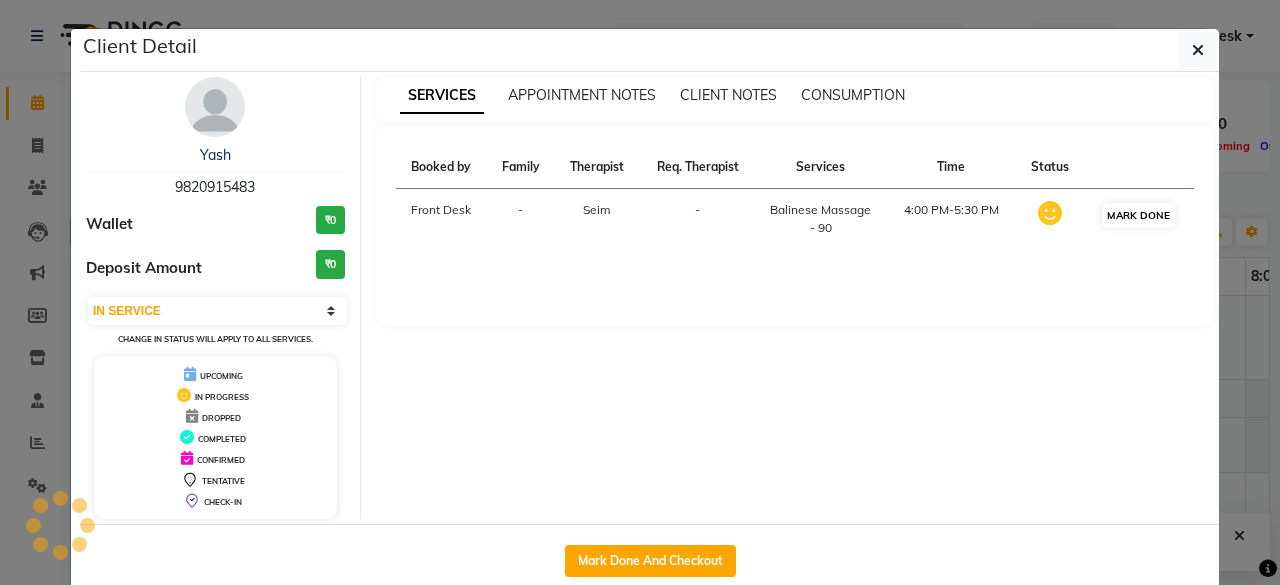 select on "3" 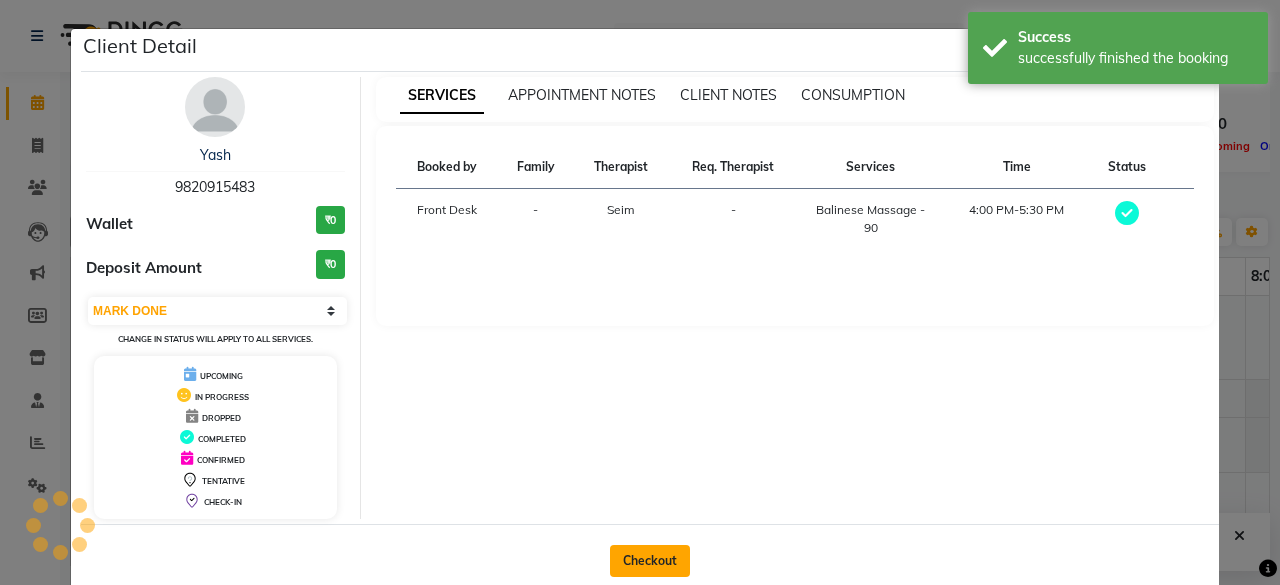 click on "Checkout" 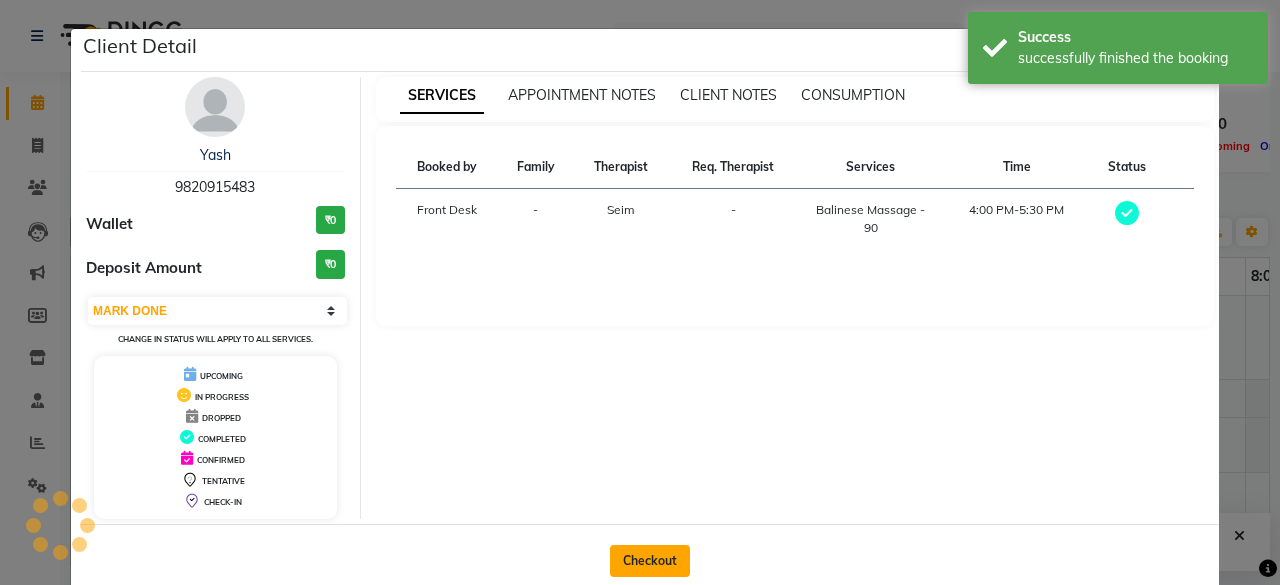select on "service" 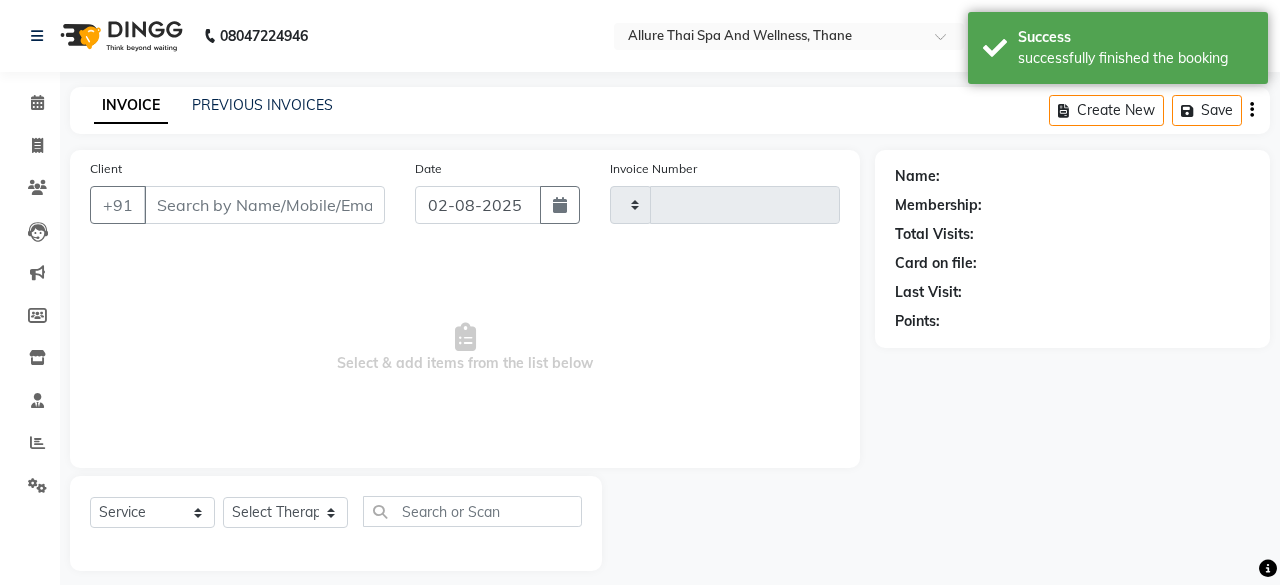 type on "0406" 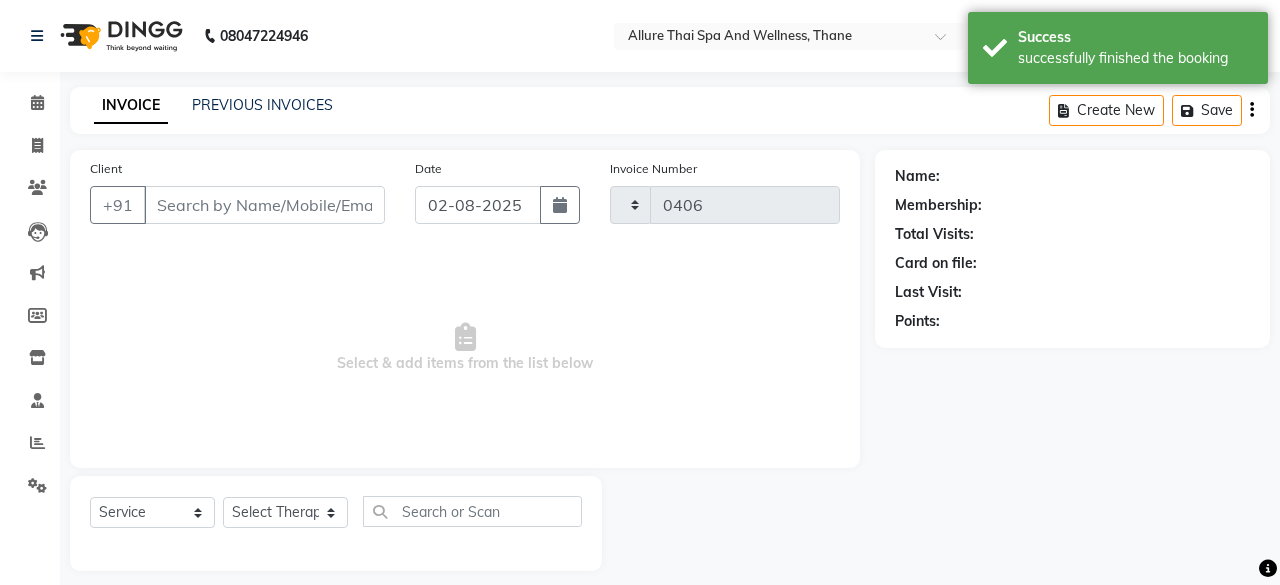 select on "8525" 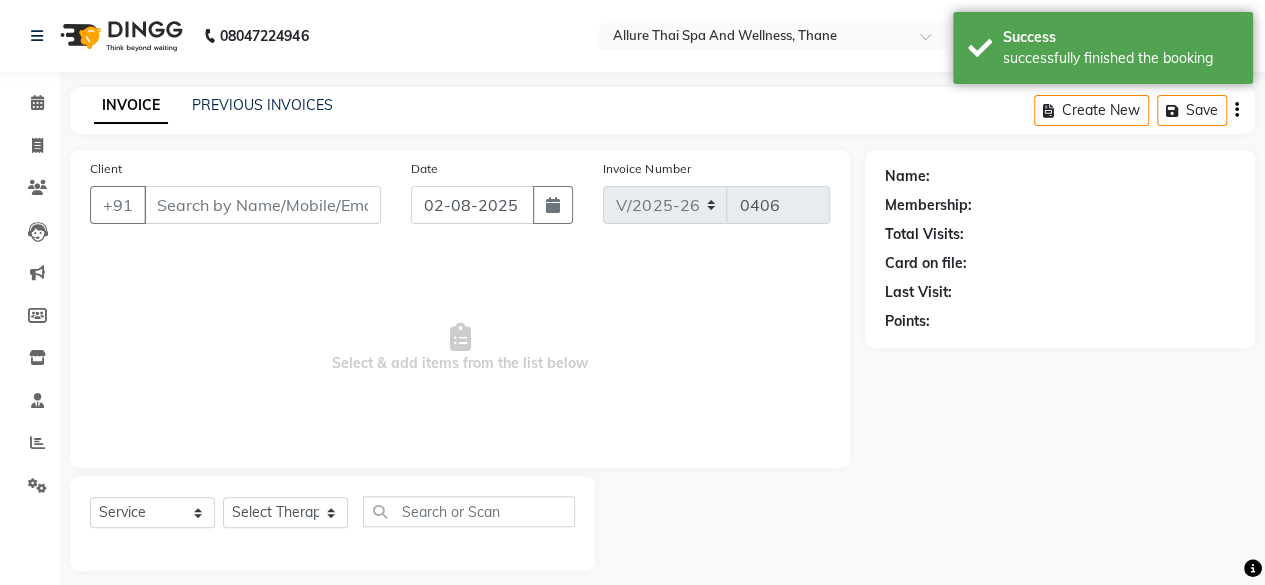 type on "9820915483" 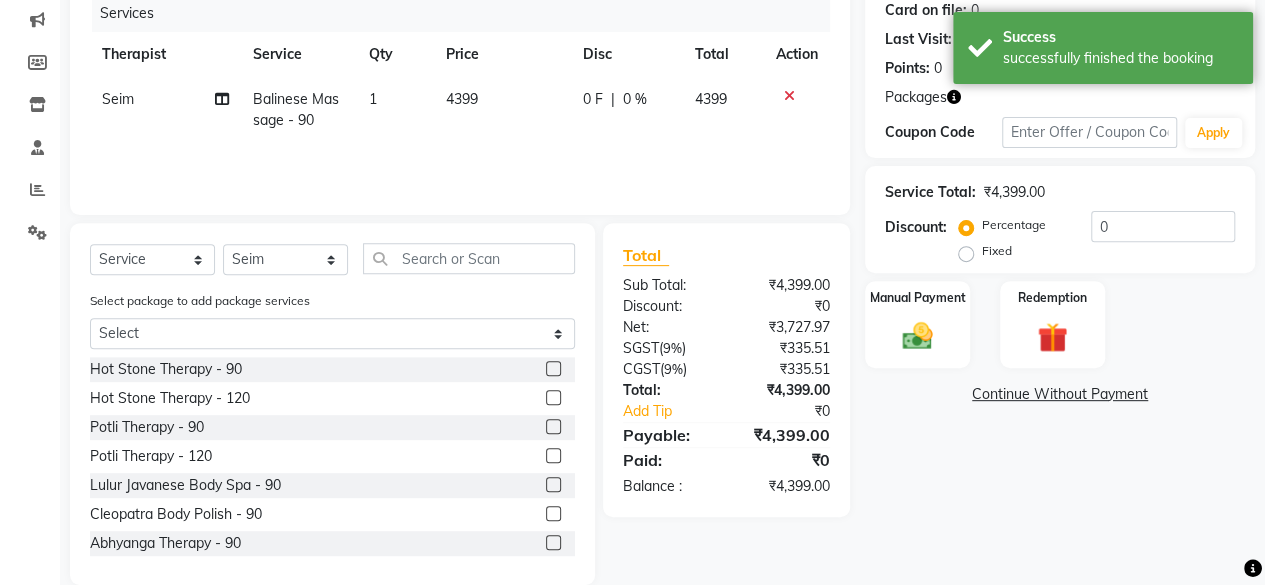 scroll, scrollTop: 282, scrollLeft: 0, axis: vertical 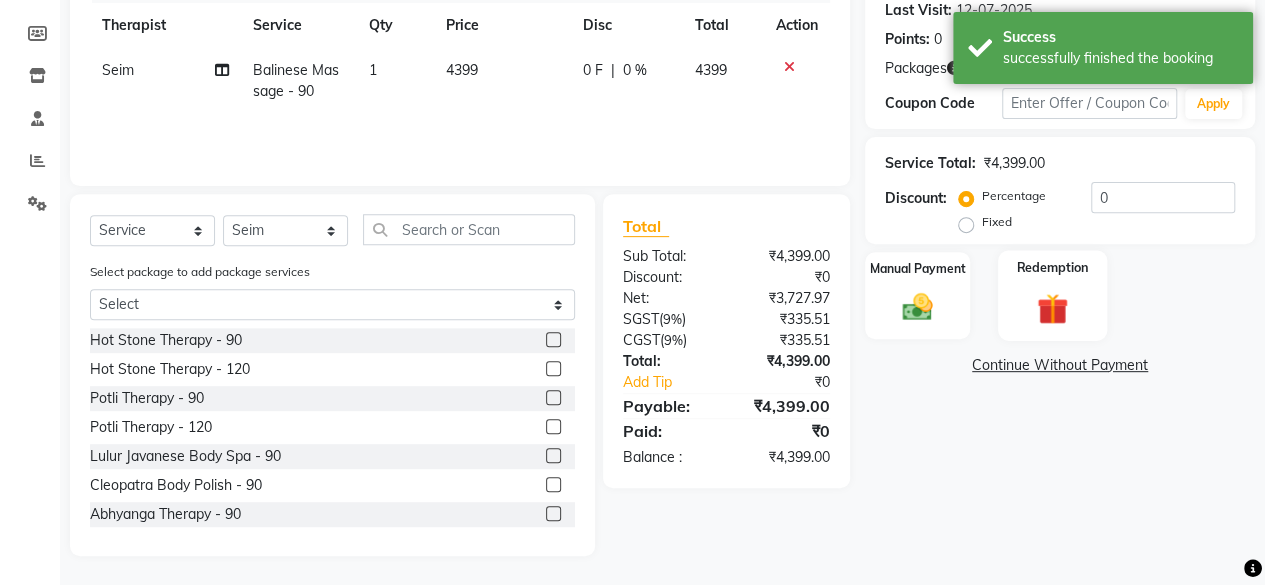 click on "Redemption" 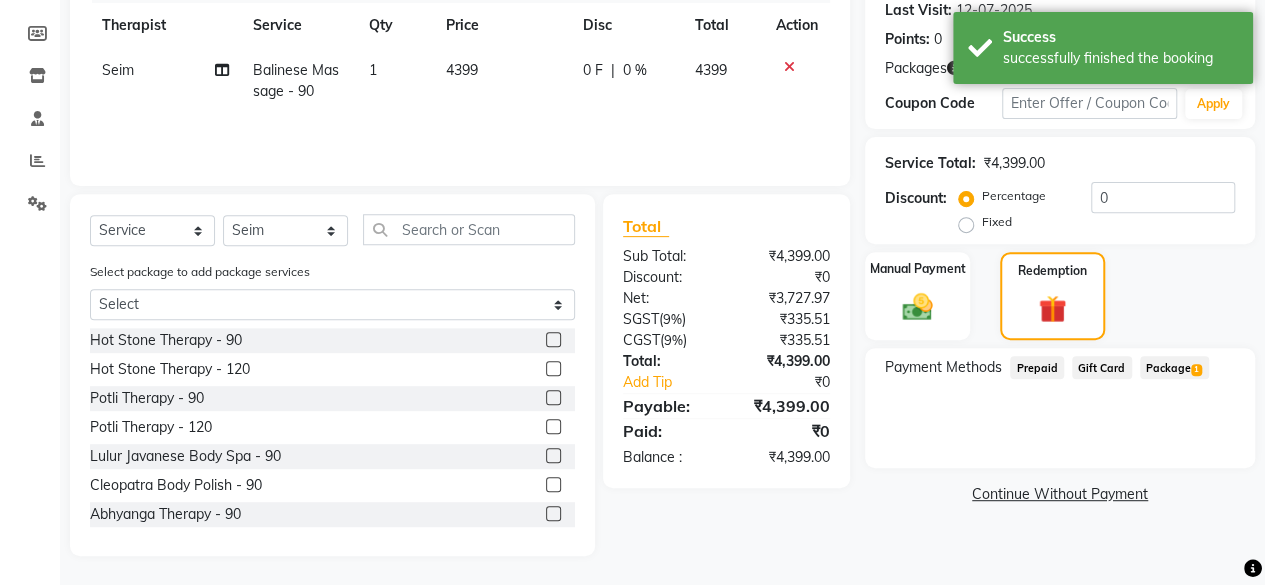 click on "Package  1" 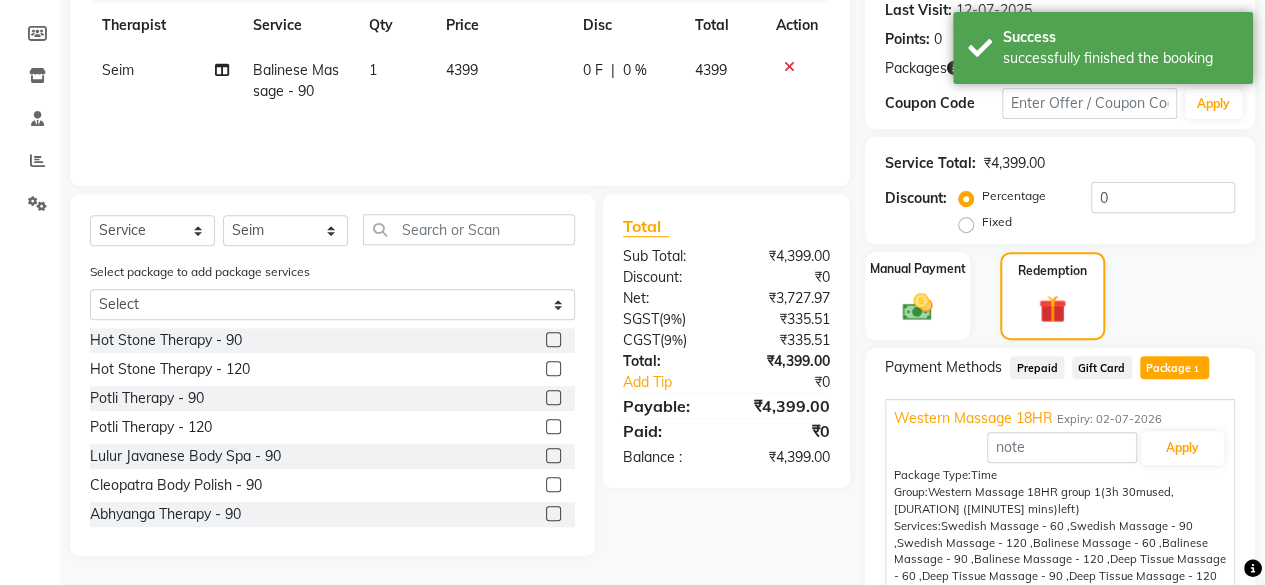 scroll, scrollTop: 397, scrollLeft: 0, axis: vertical 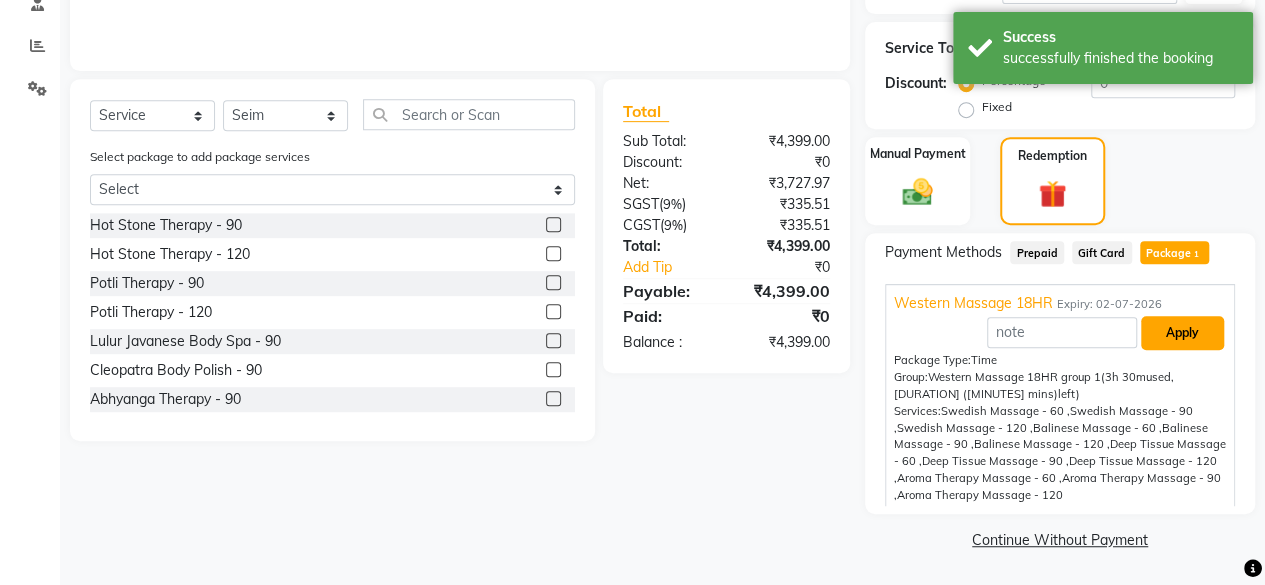 click on "Apply" at bounding box center [1182, 333] 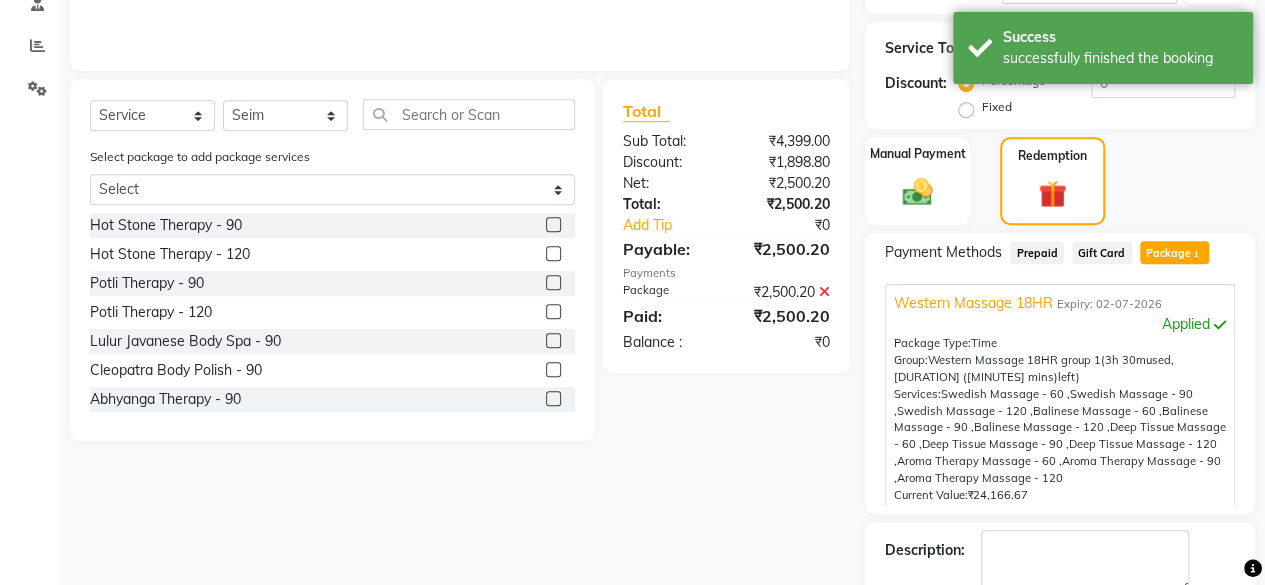 scroll, scrollTop: 5, scrollLeft: 0, axis: vertical 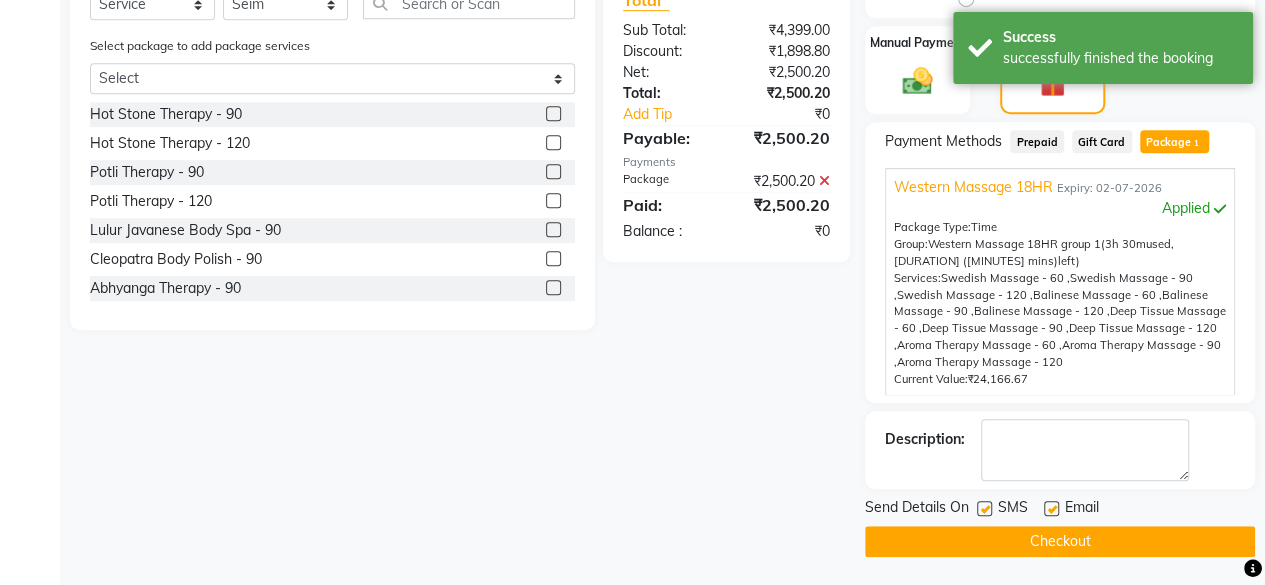 click 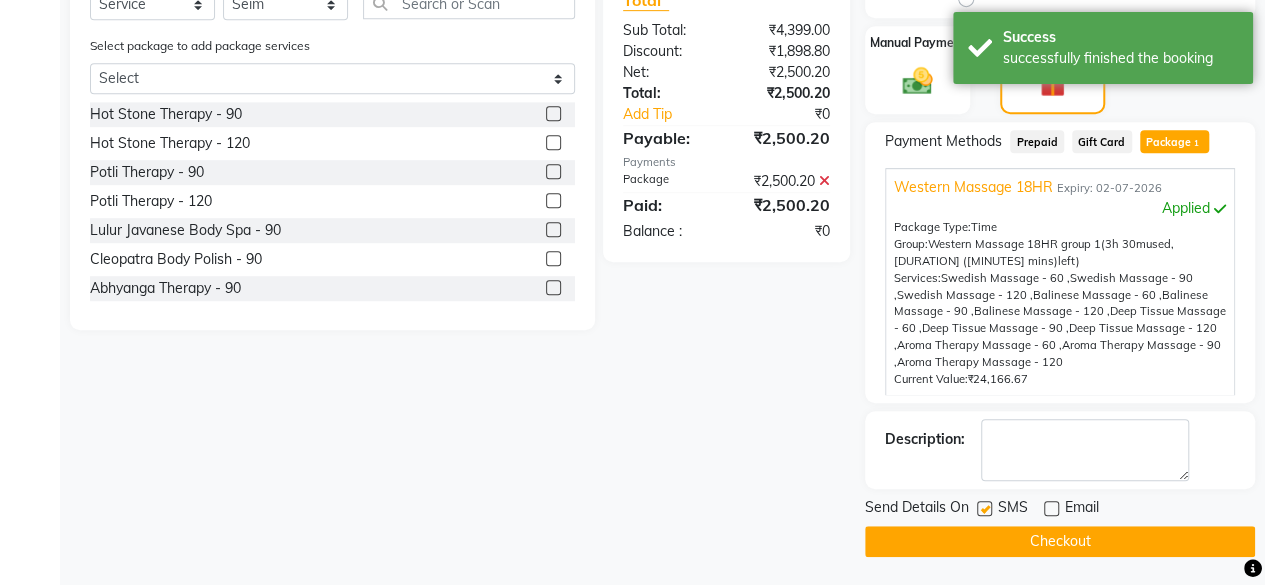 click 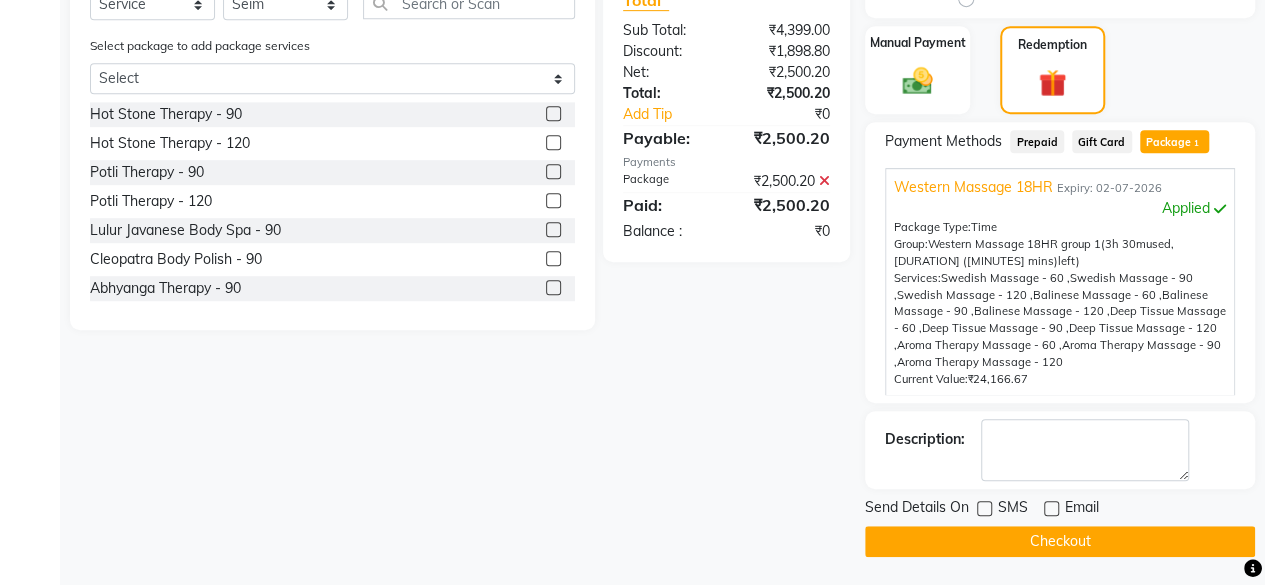 click on "Checkout" 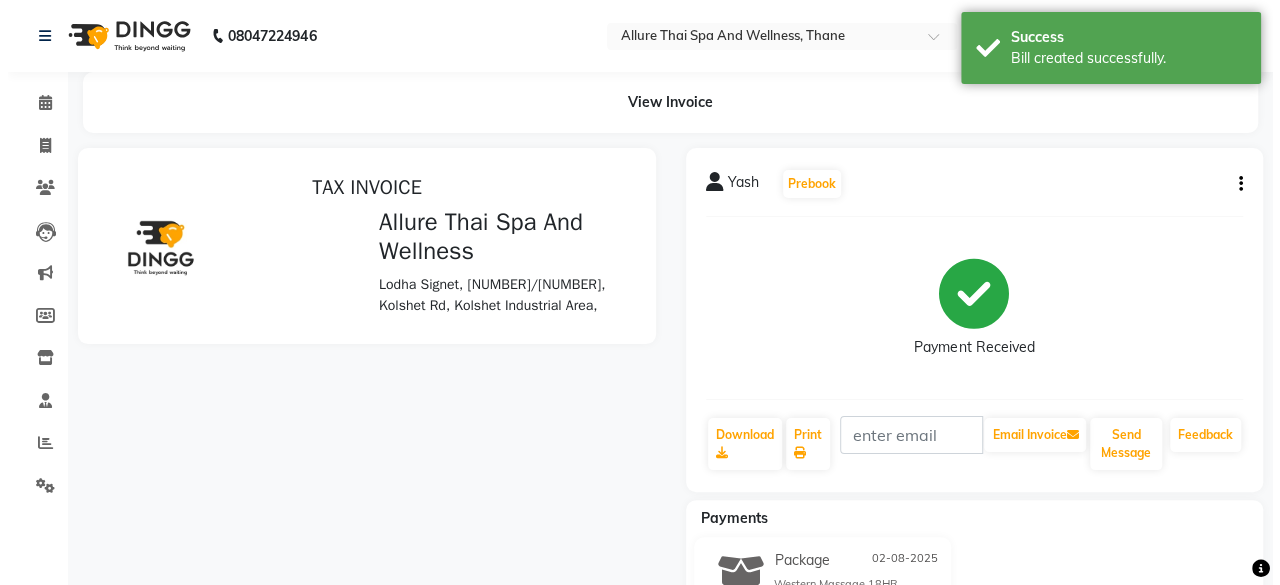scroll, scrollTop: 0, scrollLeft: 0, axis: both 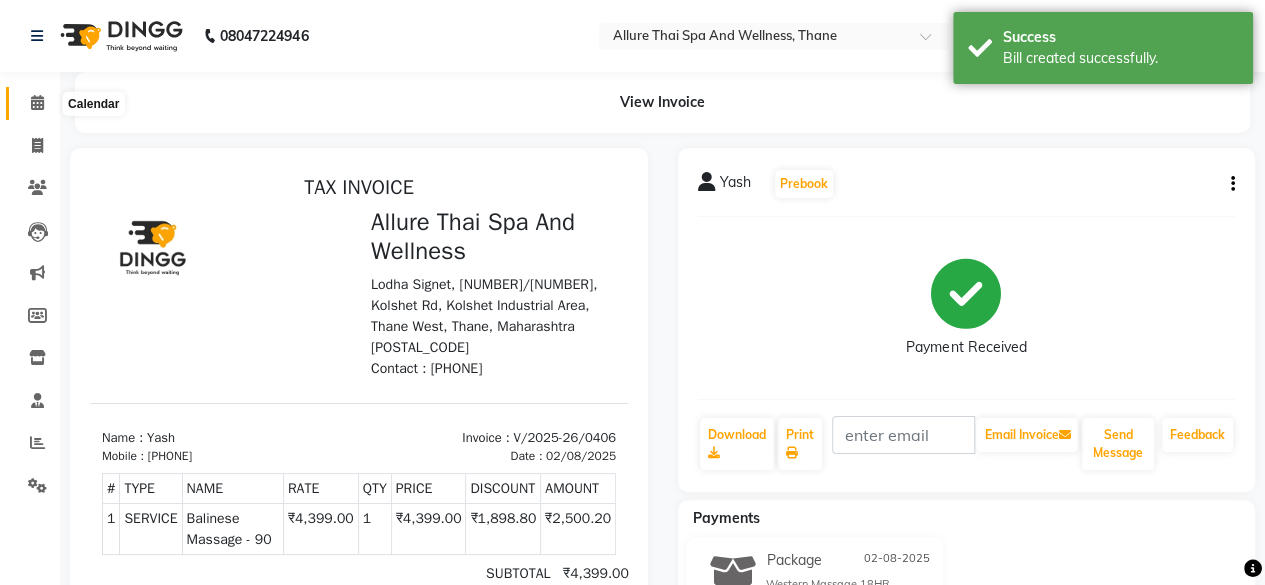 click 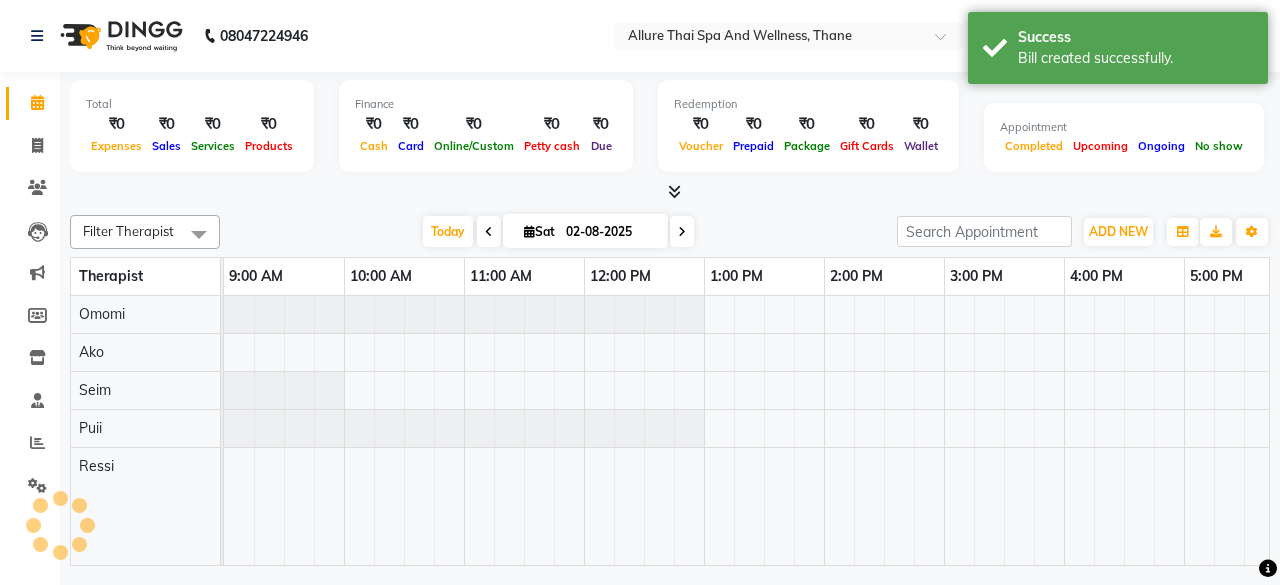 scroll, scrollTop: 0, scrollLeft: 0, axis: both 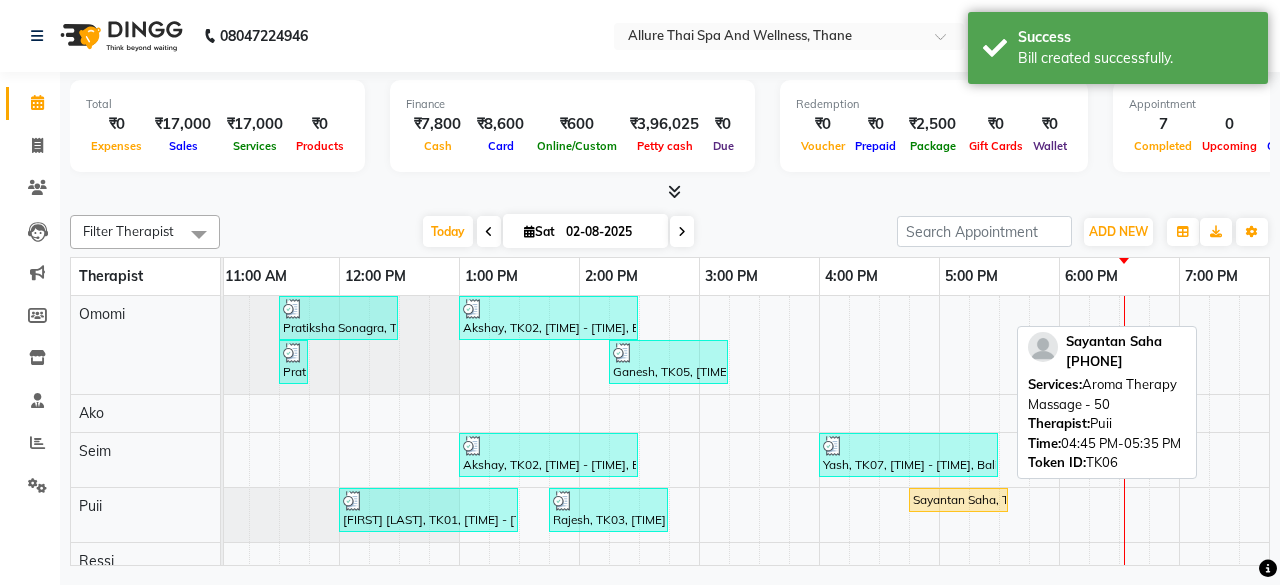 click on "Sayantan Saha, TK06, [TIME] - [TIME], Aroma Therapy Massage - 50" at bounding box center [958, 500] 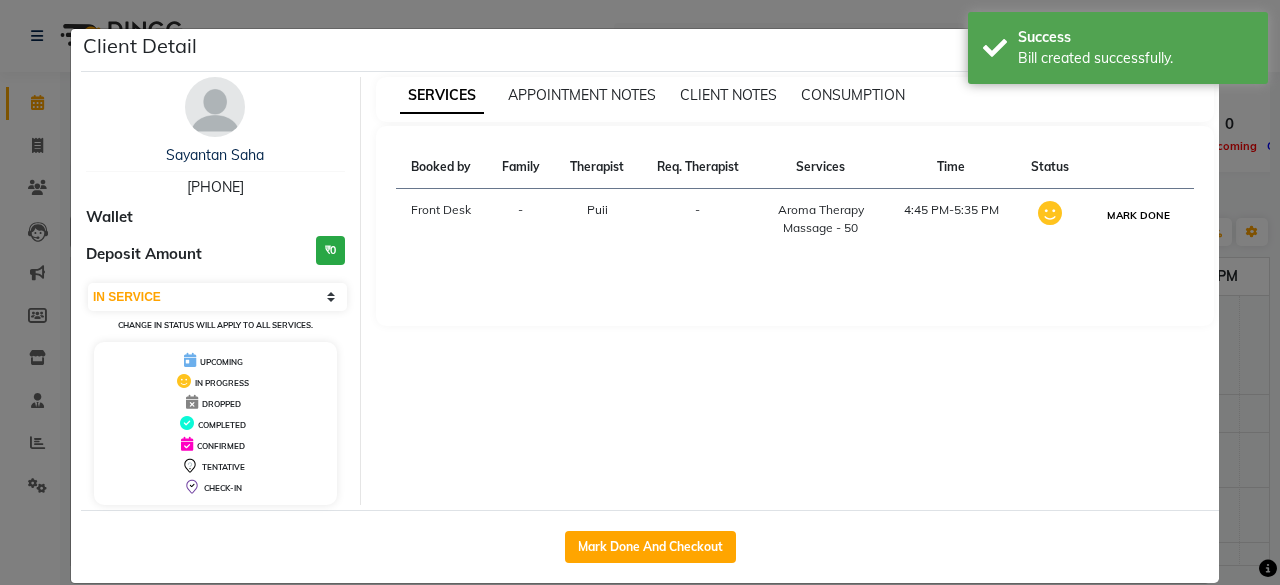 click on "MARK DONE" at bounding box center [1138, 215] 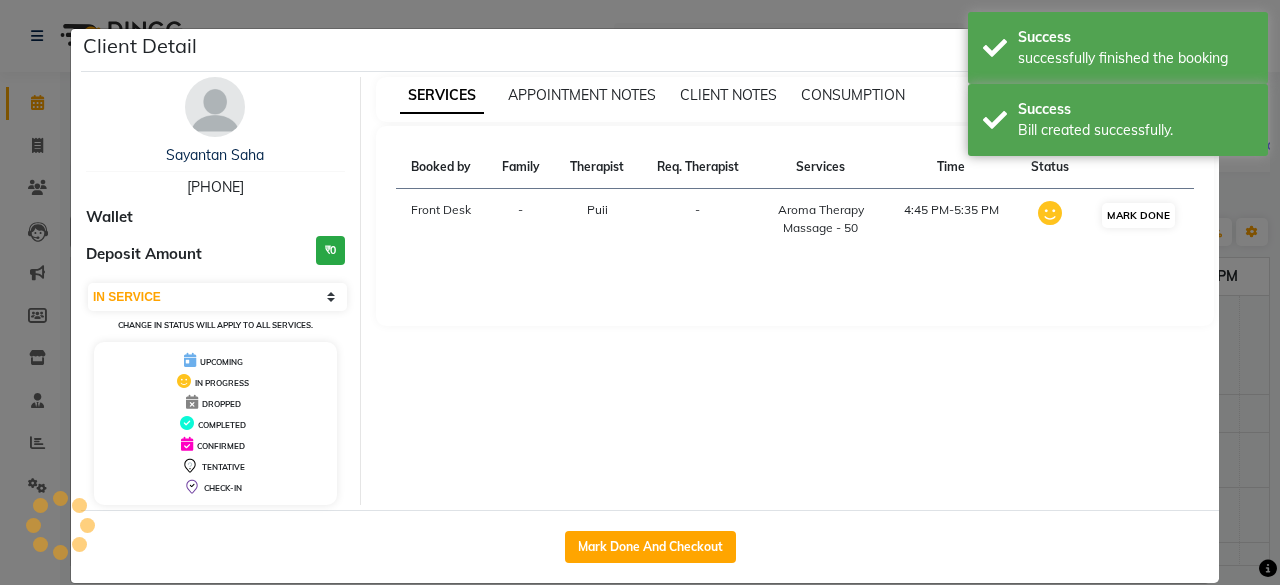 select on "3" 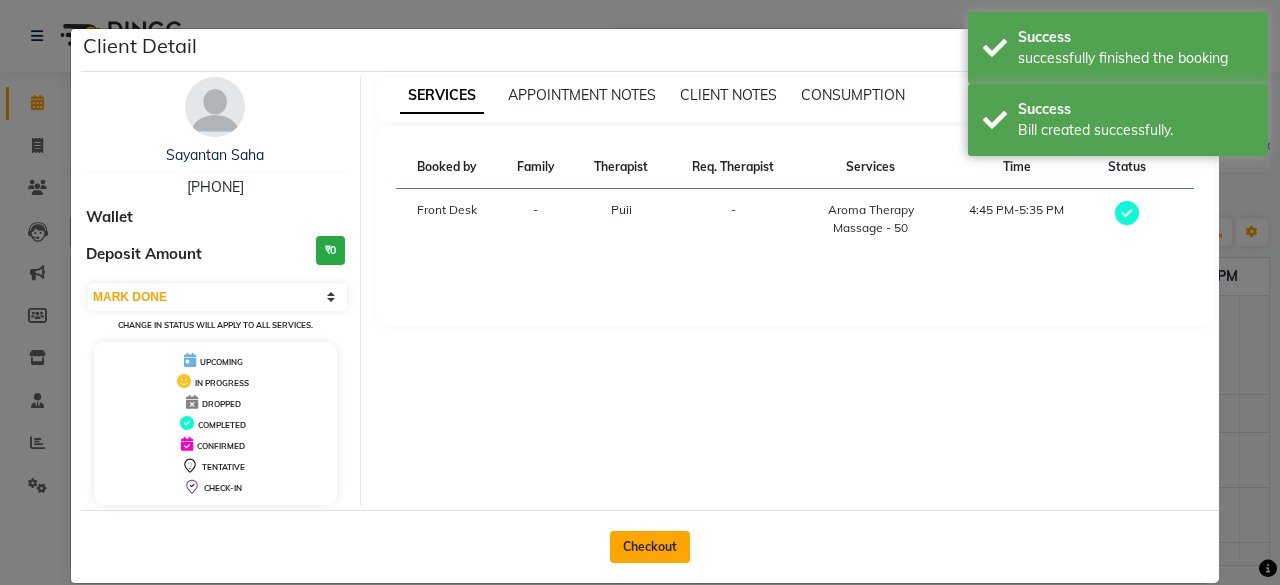 click on "Checkout" 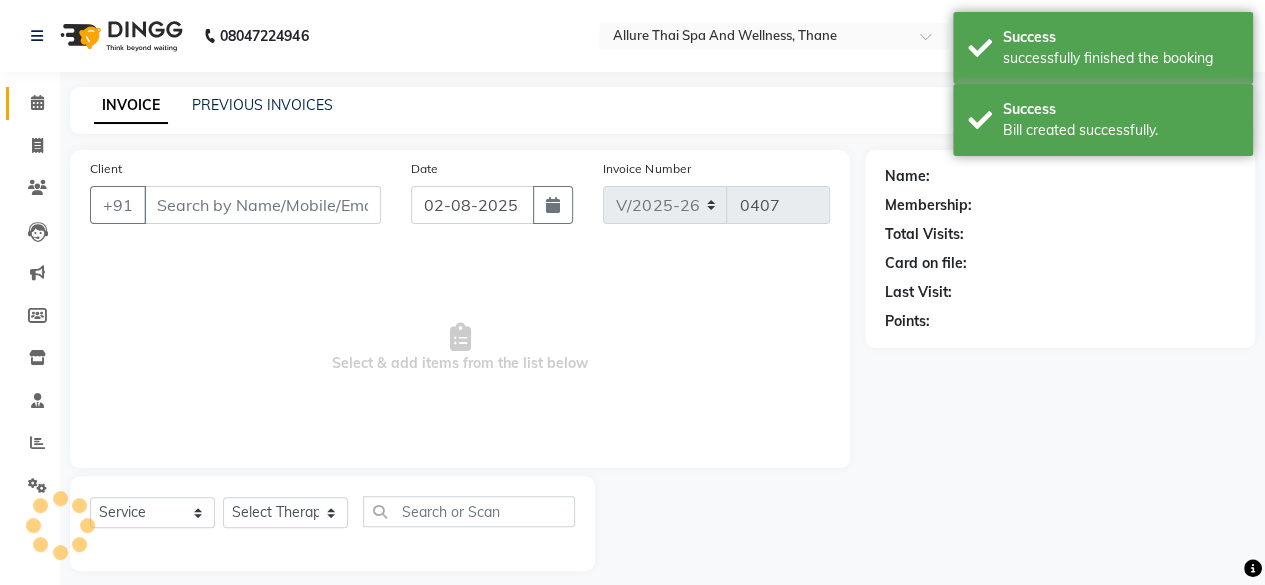 type on "[PHONE]" 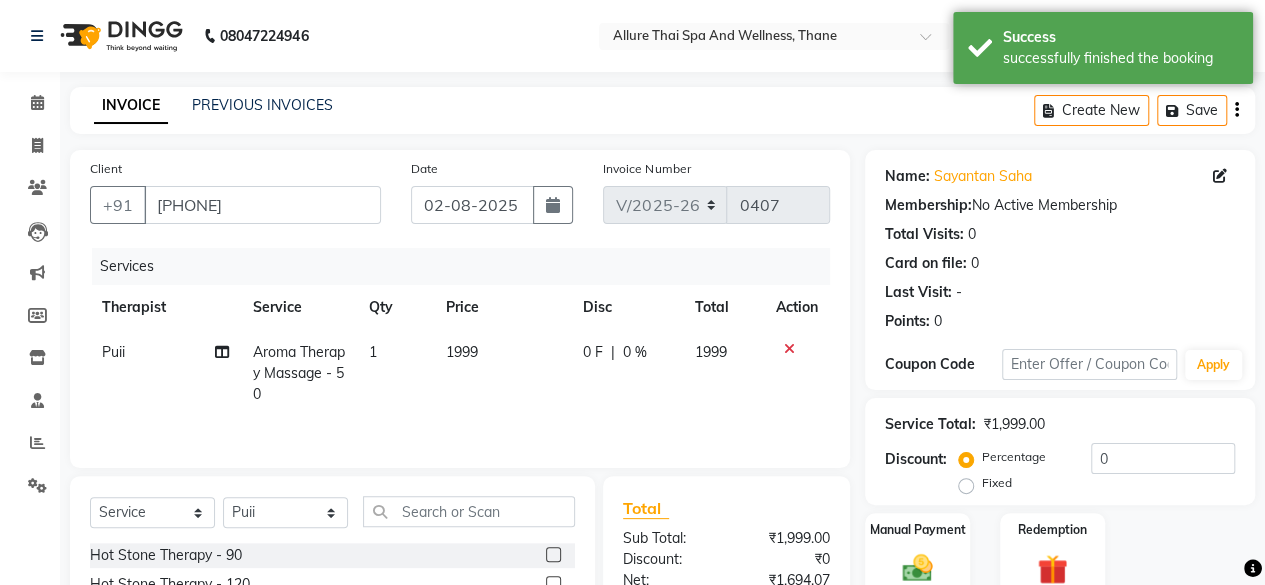 click on "Fixed" 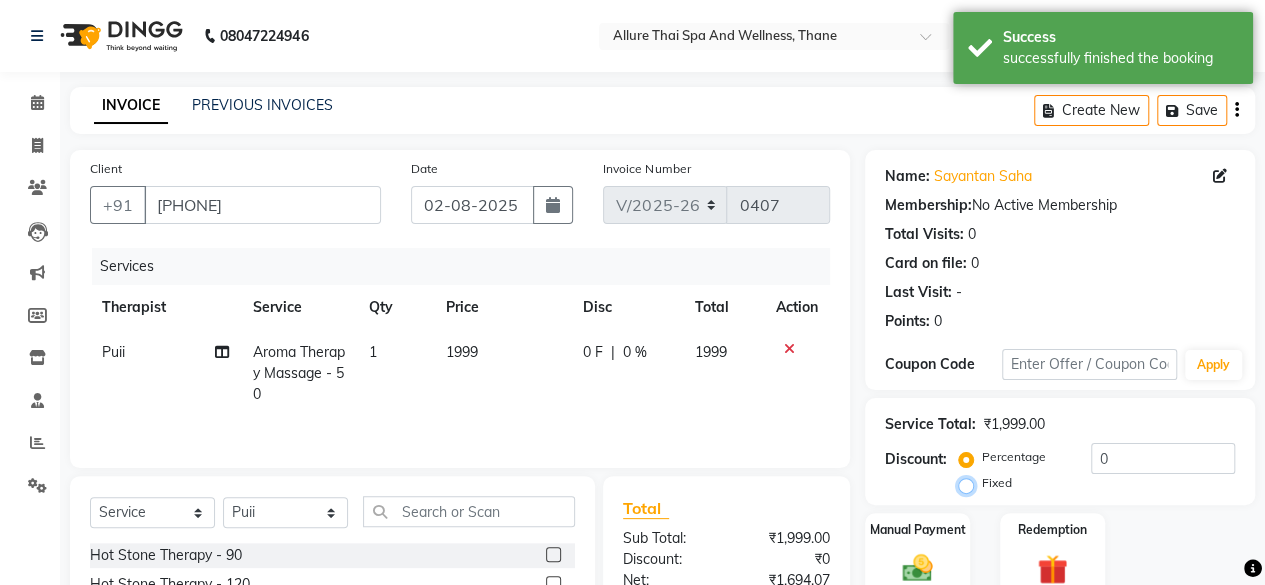 click on "Fixed" at bounding box center [970, 483] 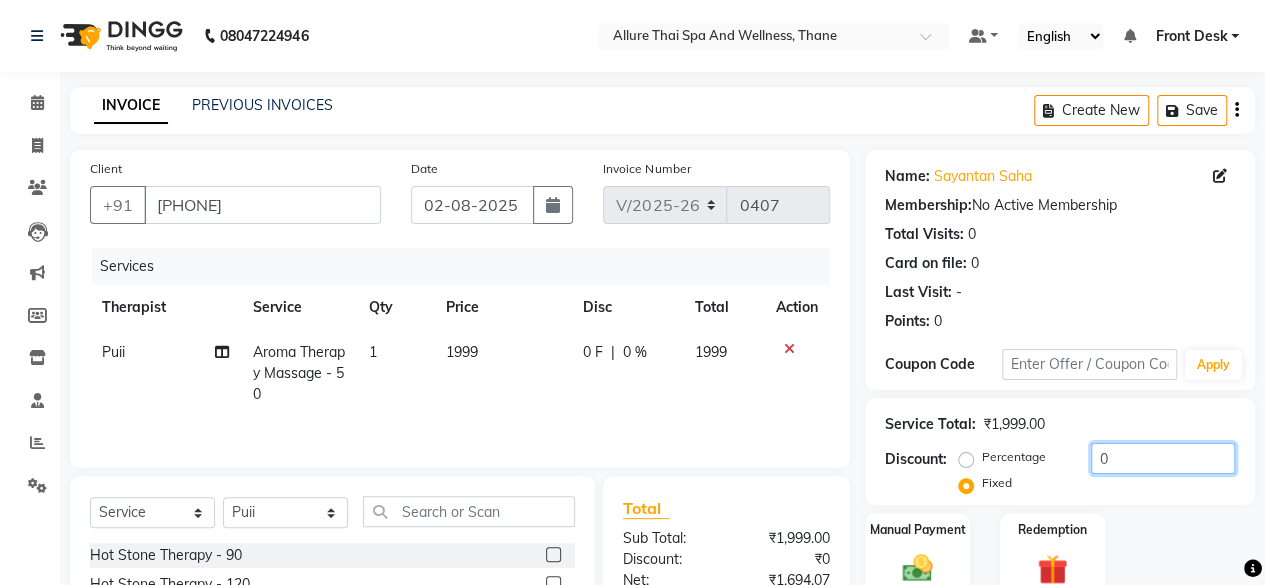 click on "0" 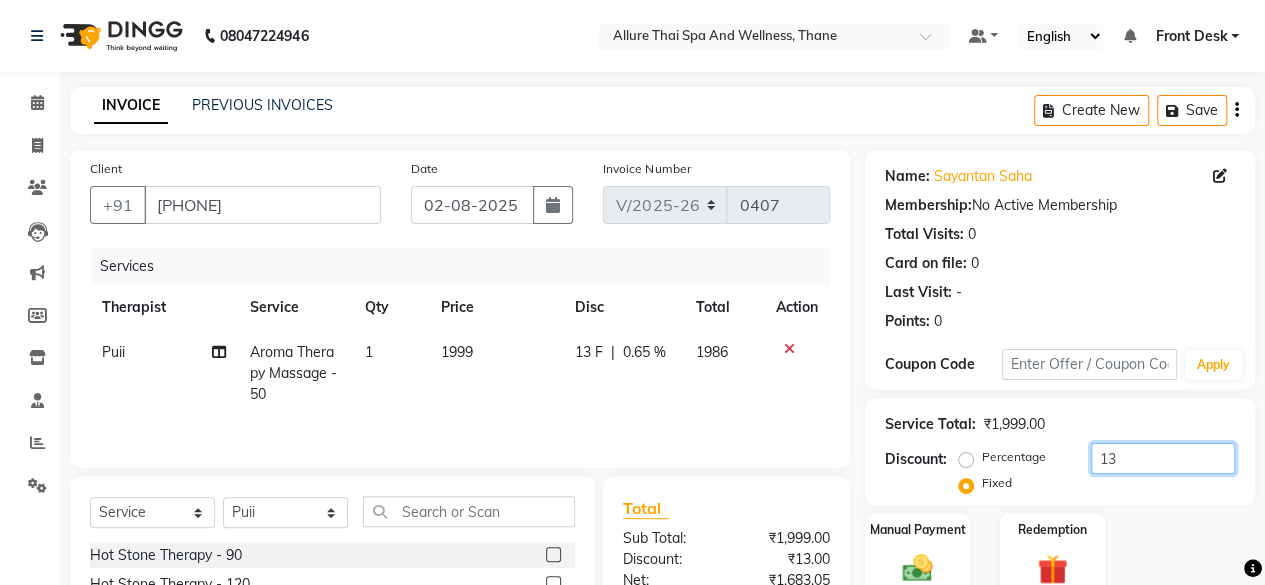 type on "1" 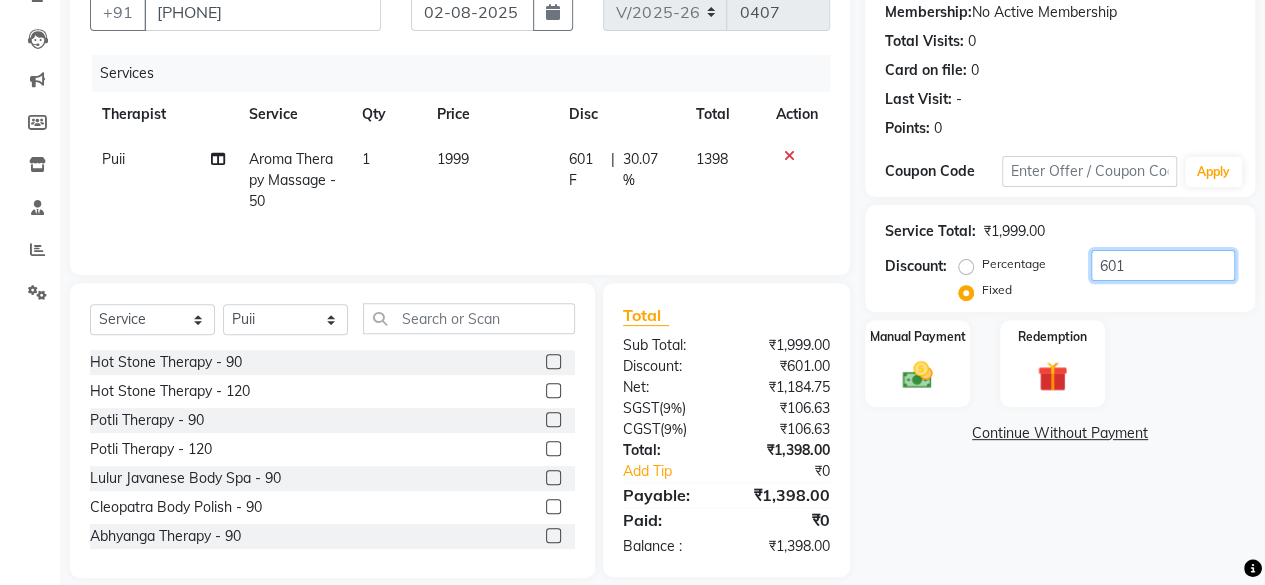 scroll, scrollTop: 200, scrollLeft: 0, axis: vertical 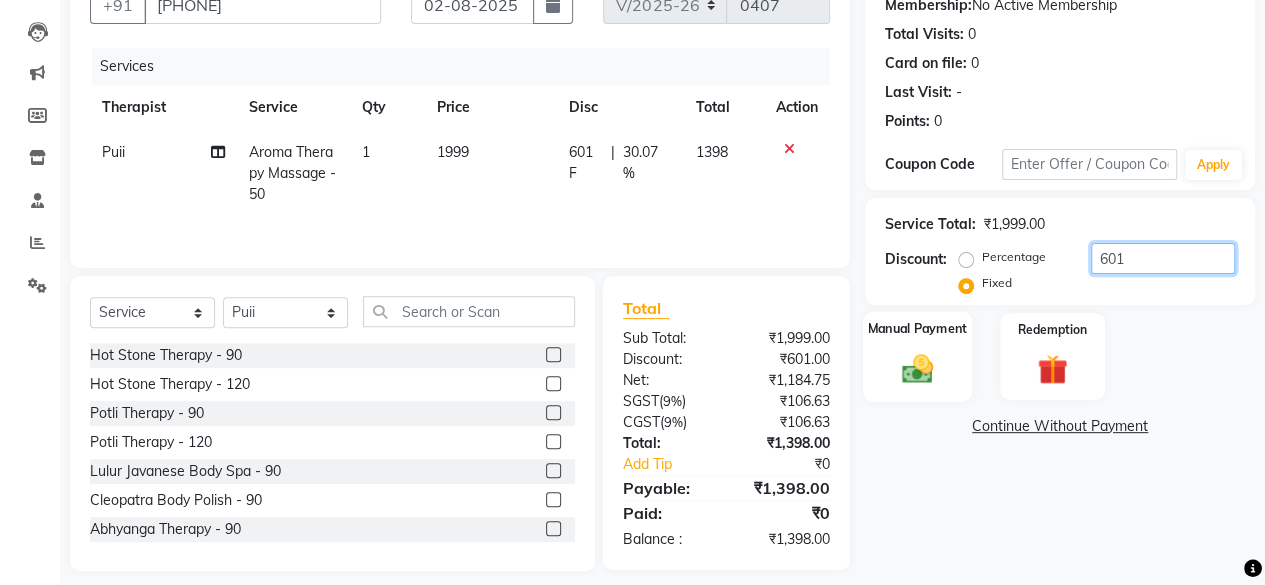 type on "601" 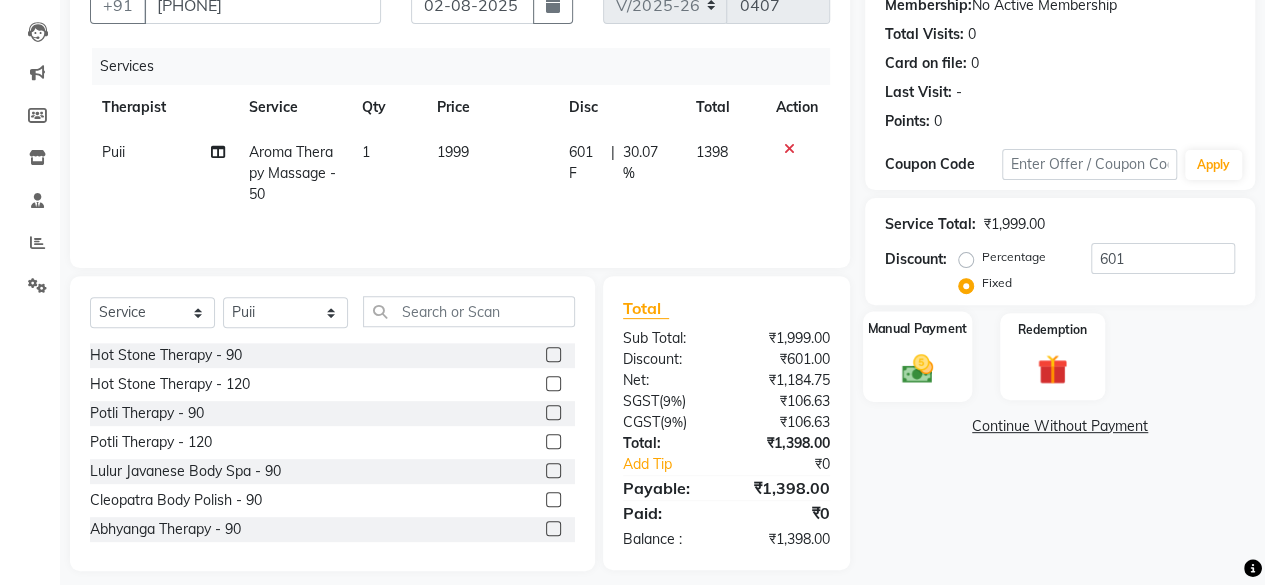 click on "Manual Payment" 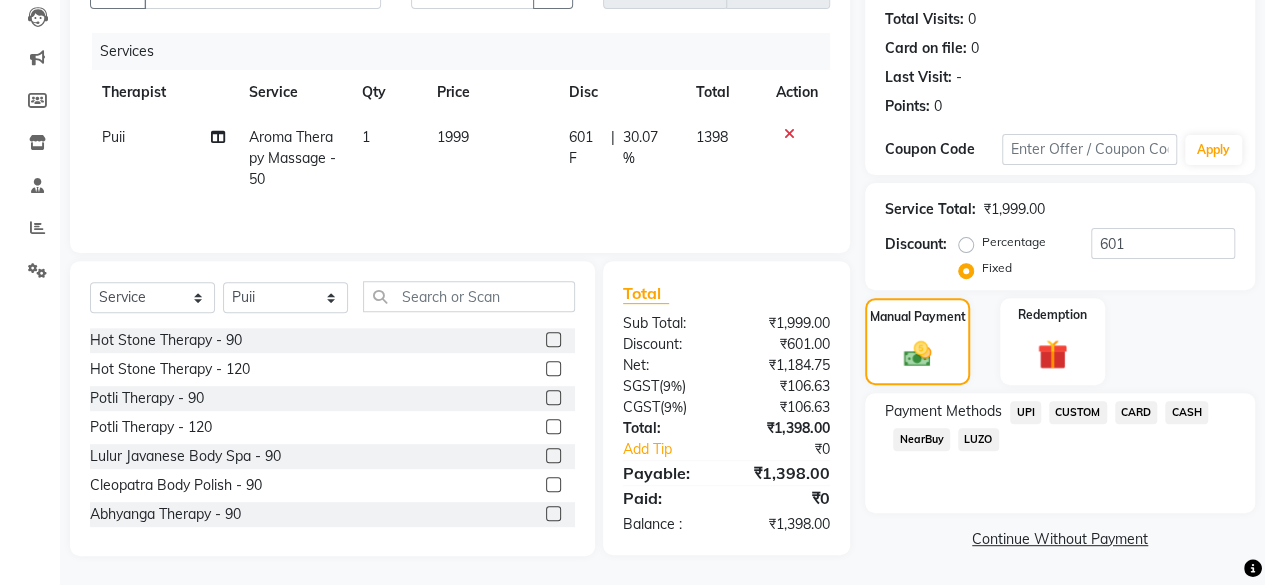click on "NearBuy" 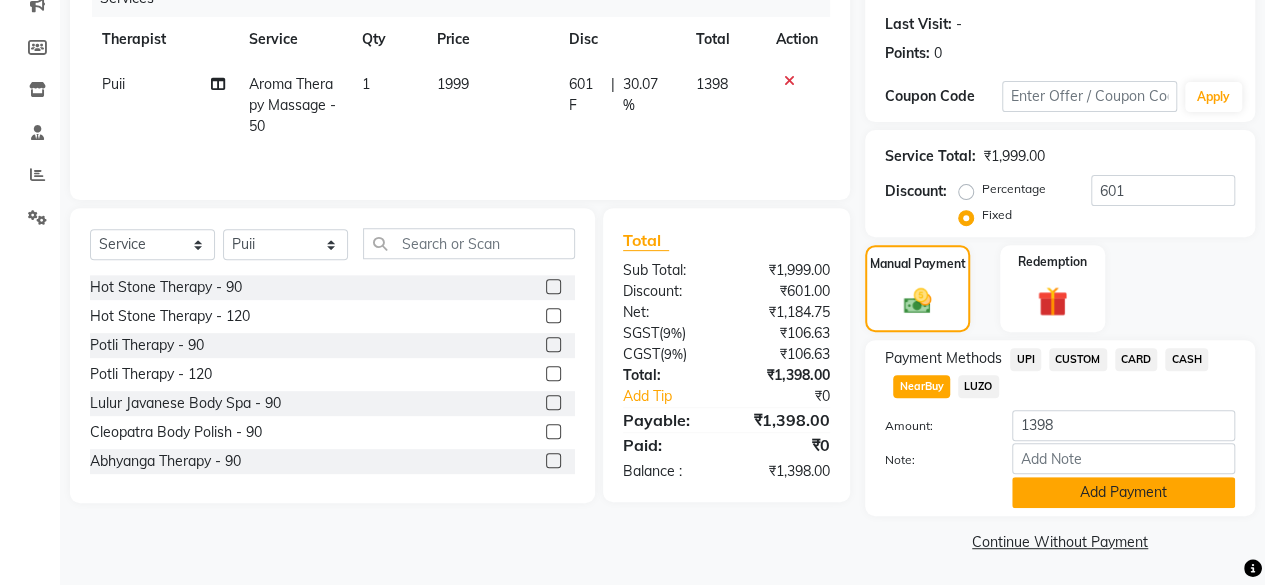 click on "Add Payment" 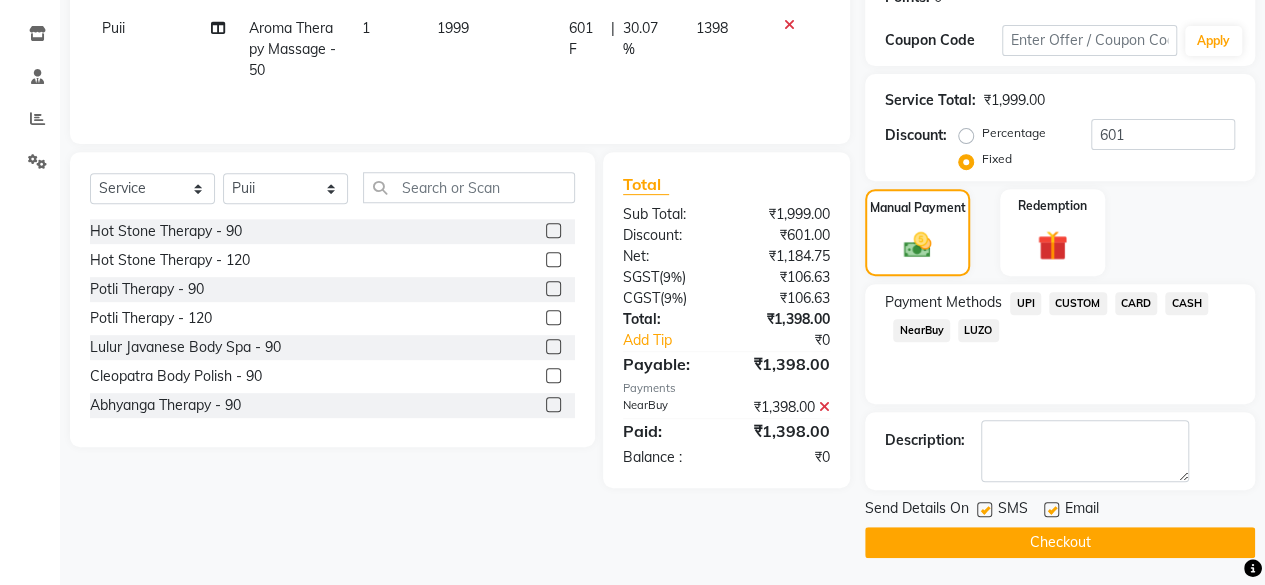 click on "Email" 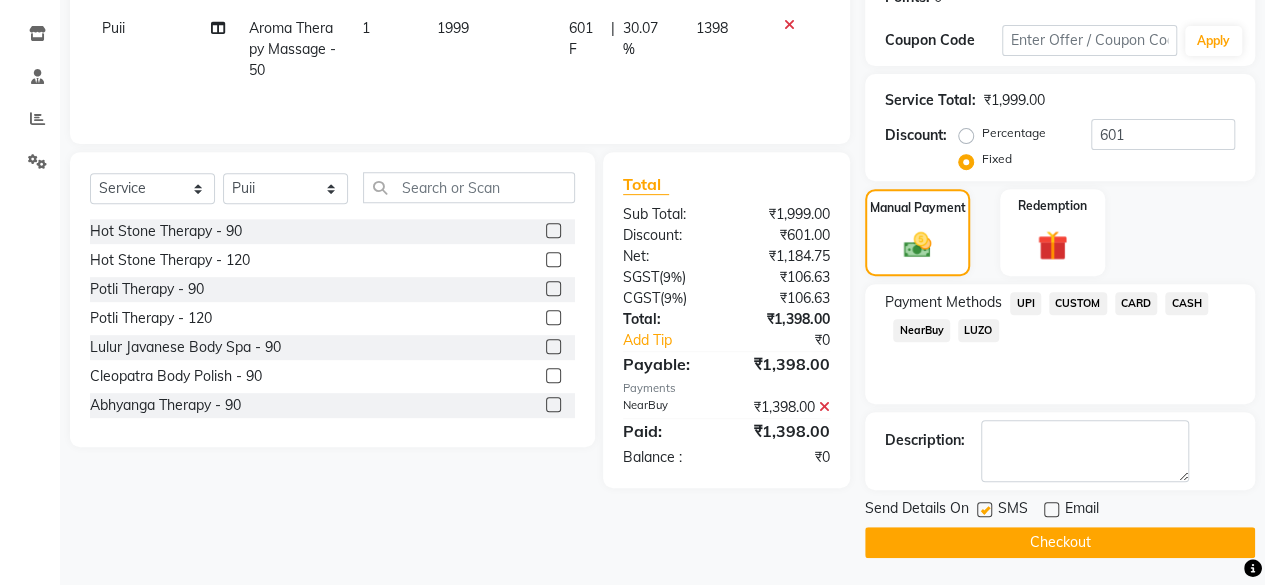 click 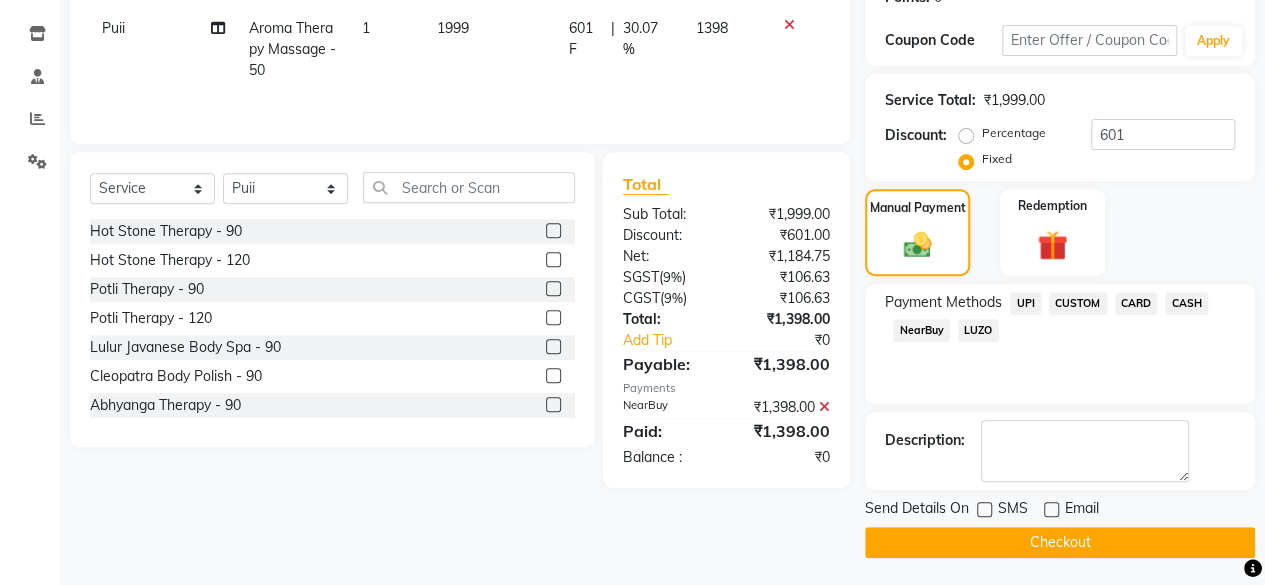 click on "Checkout" 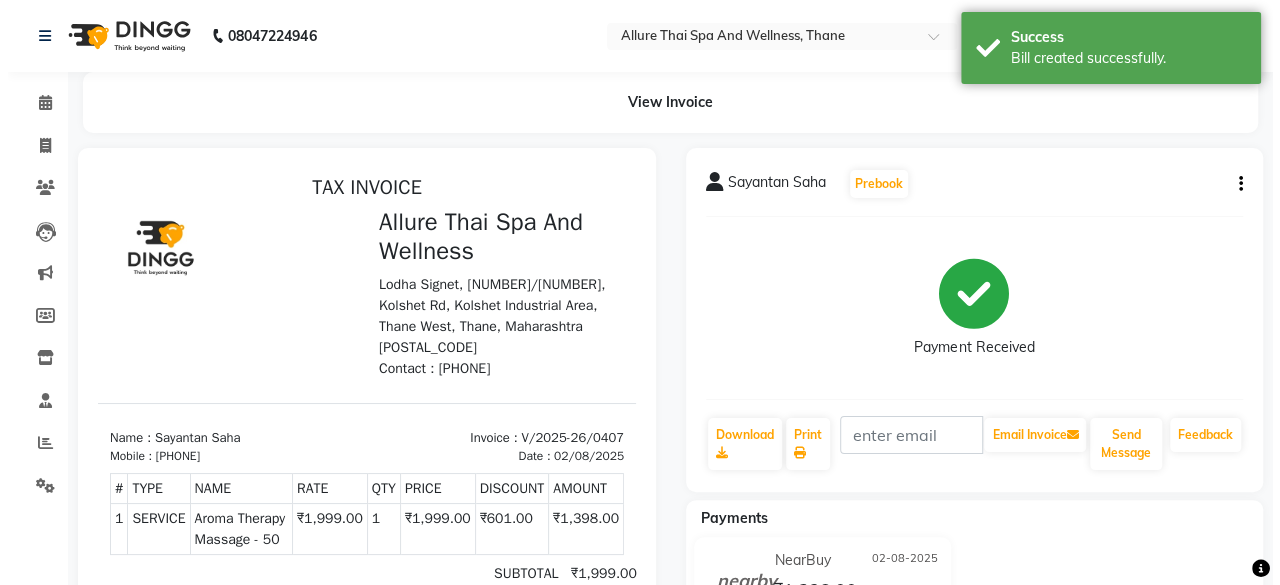 scroll, scrollTop: 0, scrollLeft: 0, axis: both 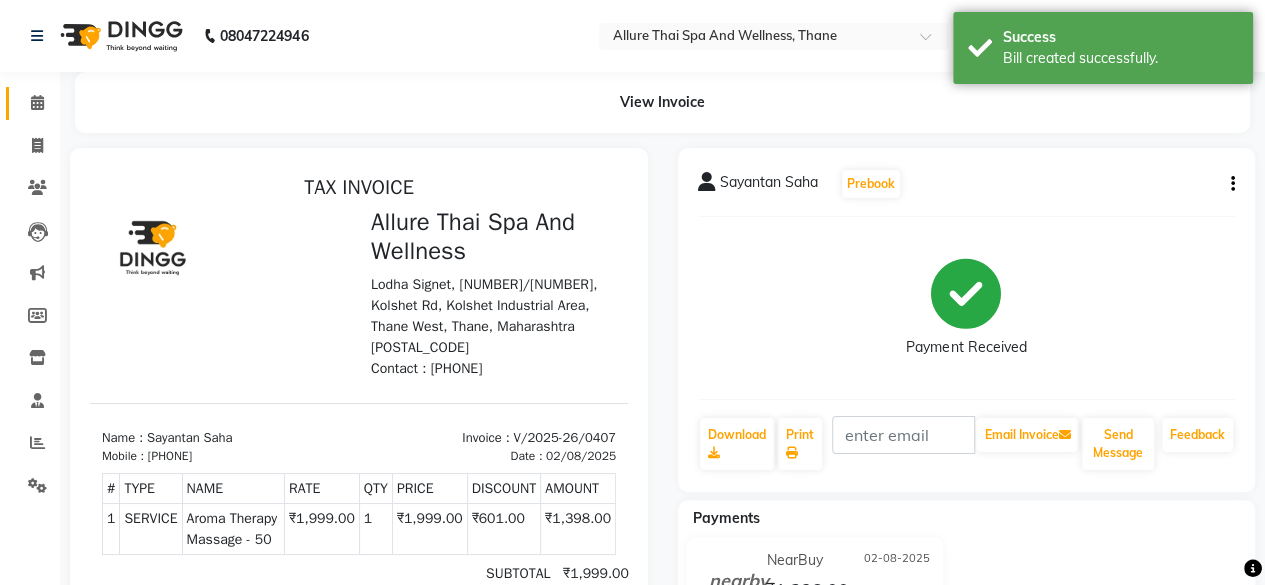 click on "Calendar" 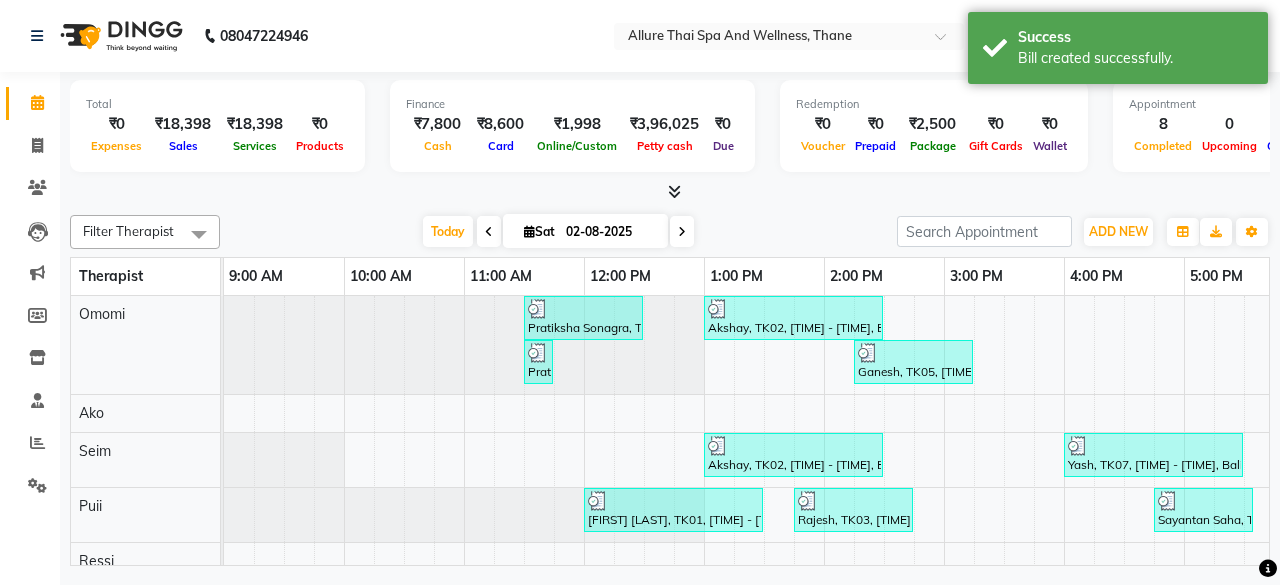 scroll, scrollTop: 0, scrollLeft: 429, axis: horizontal 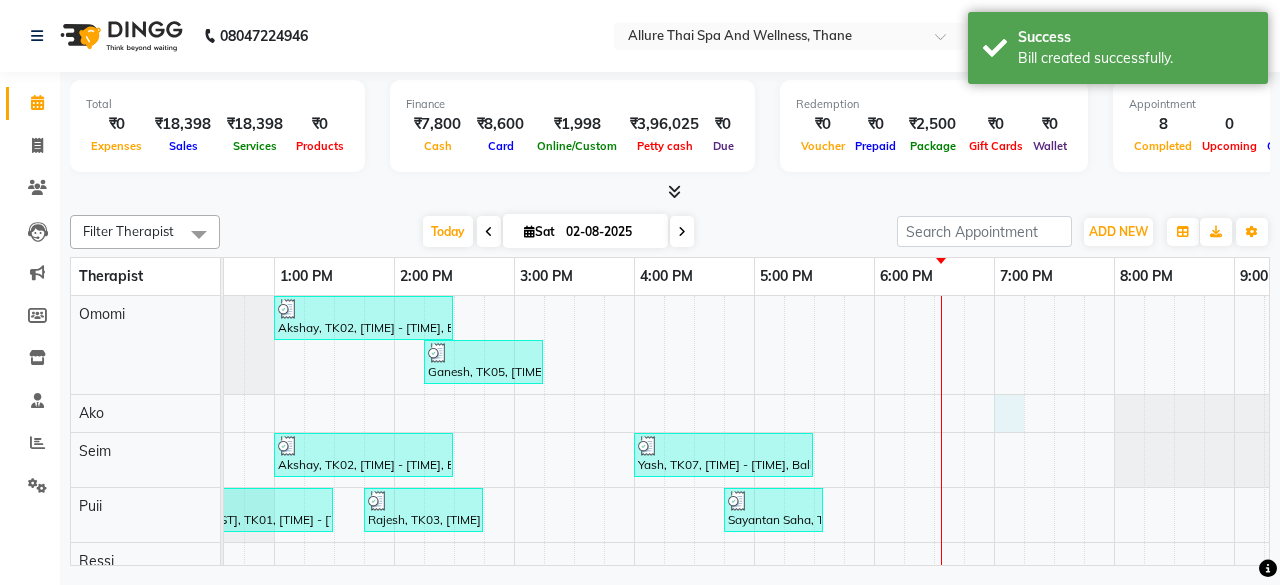 click on "Pratiksha Sonagra, TK04, [TIME] - [TIME], Aroma Therapy Massage - 60     Akshay, TK02, [TIME] - [TIME], Body Pain Relief Therapy - 90     Pratiksha Sonagra, TK04, [TIME] - [TIME], Champi (Traditional Head Massage) - 15     Ganesh, TK05, [TIME] - [TIME], Swedish Massage - 60     Akshay, TK02, [TIME] - [TIME], Body Pain Relief Therapy - 90     Yash, TK07, [TIME] - [TIME], Balinese Massage - 90     Piyusha Dhumal, TK01, [TIME] - [TIME], Deep Tissue Massage - 90     Rajesh, TK03, [TIME] - [TIME], Balinese Massage - 60     Sayantan Saha, TK06, [TIME] - [TIME], Aroma Therapy Massage - 50" at bounding box center (694, 438) 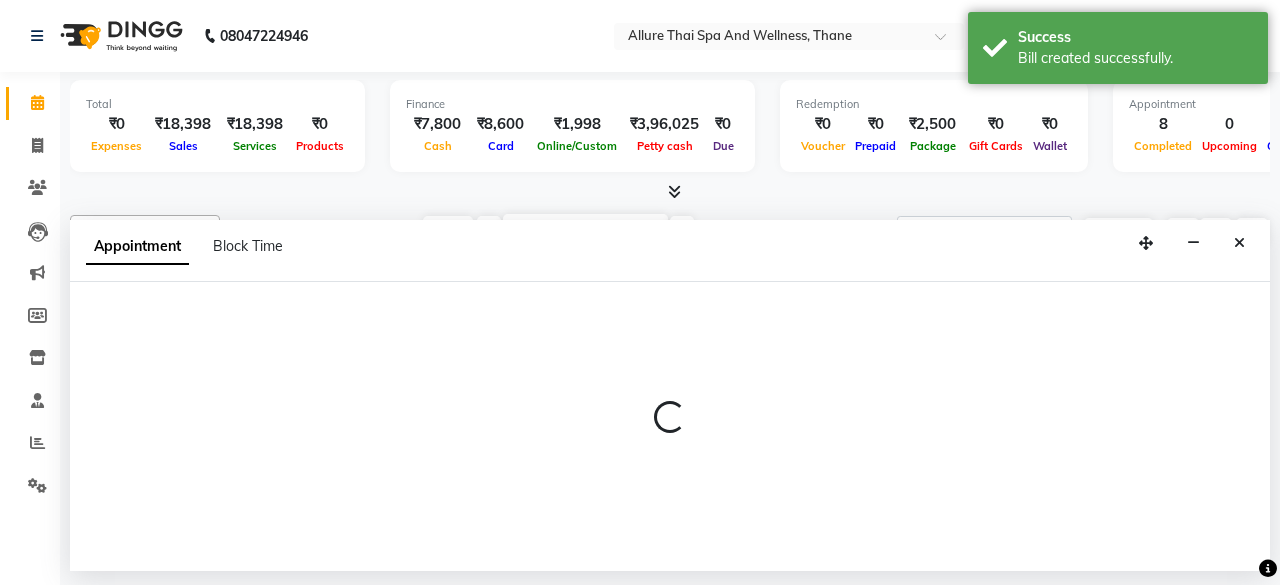 select on "84281" 